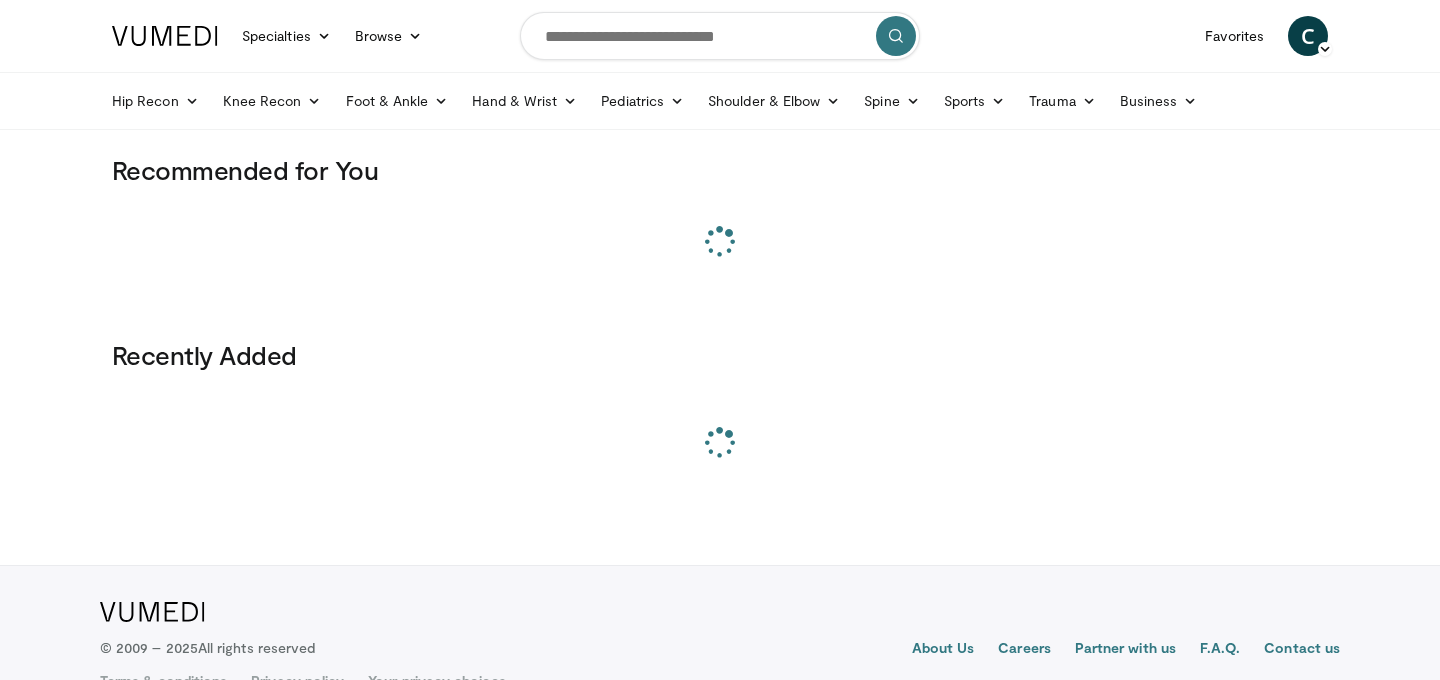 scroll, scrollTop: 0, scrollLeft: 0, axis: both 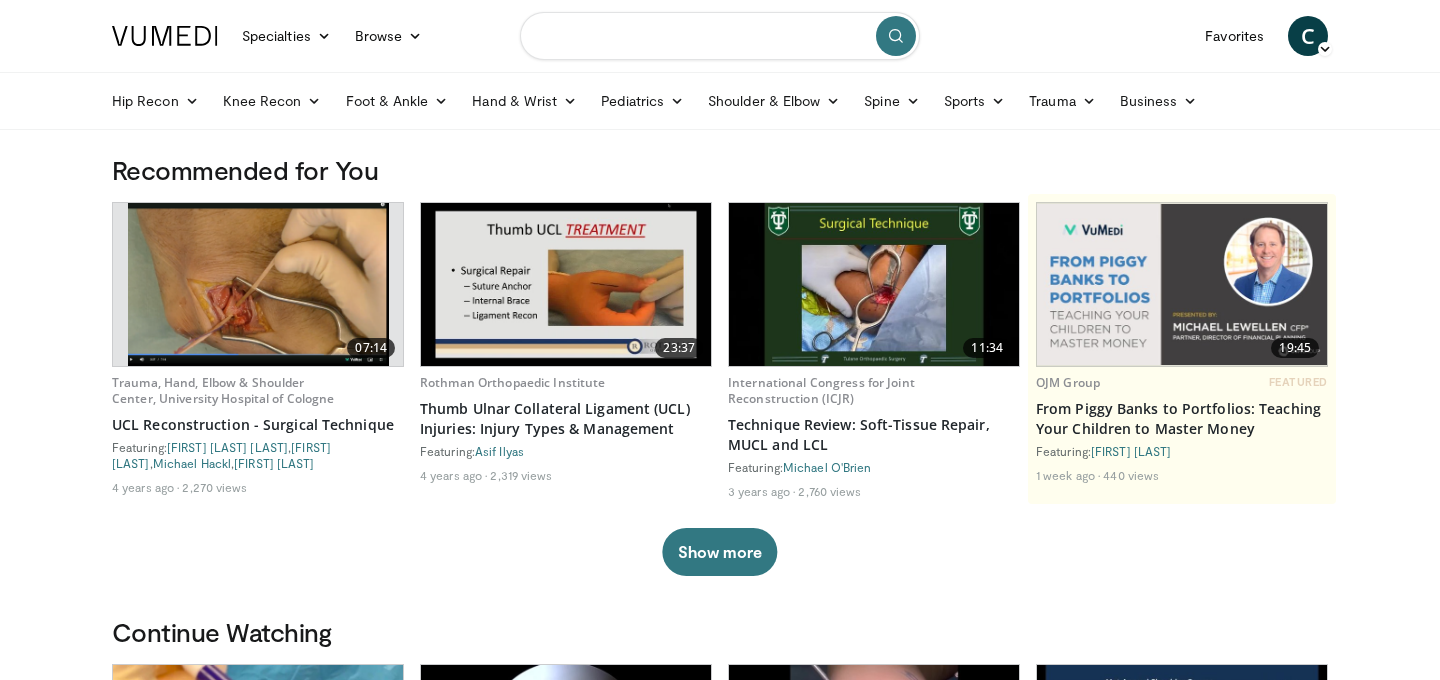 click at bounding box center [720, 36] 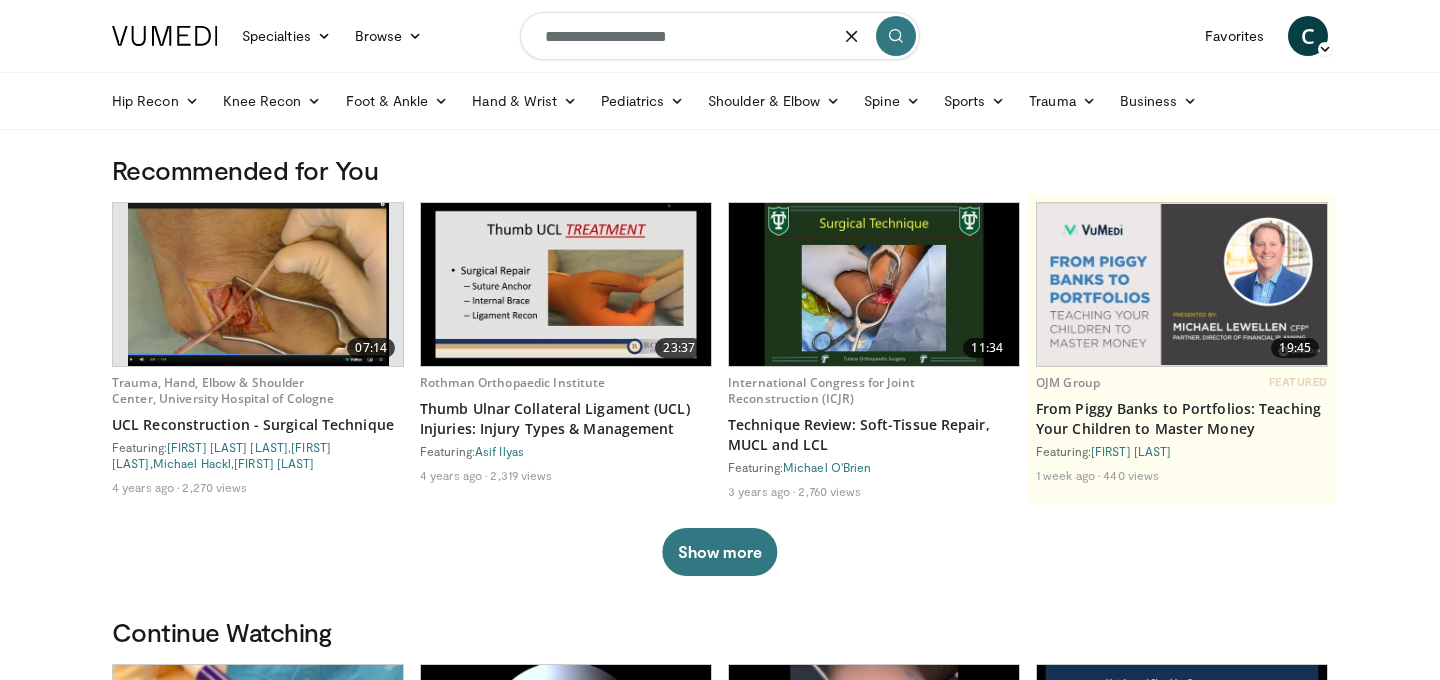 type on "**********" 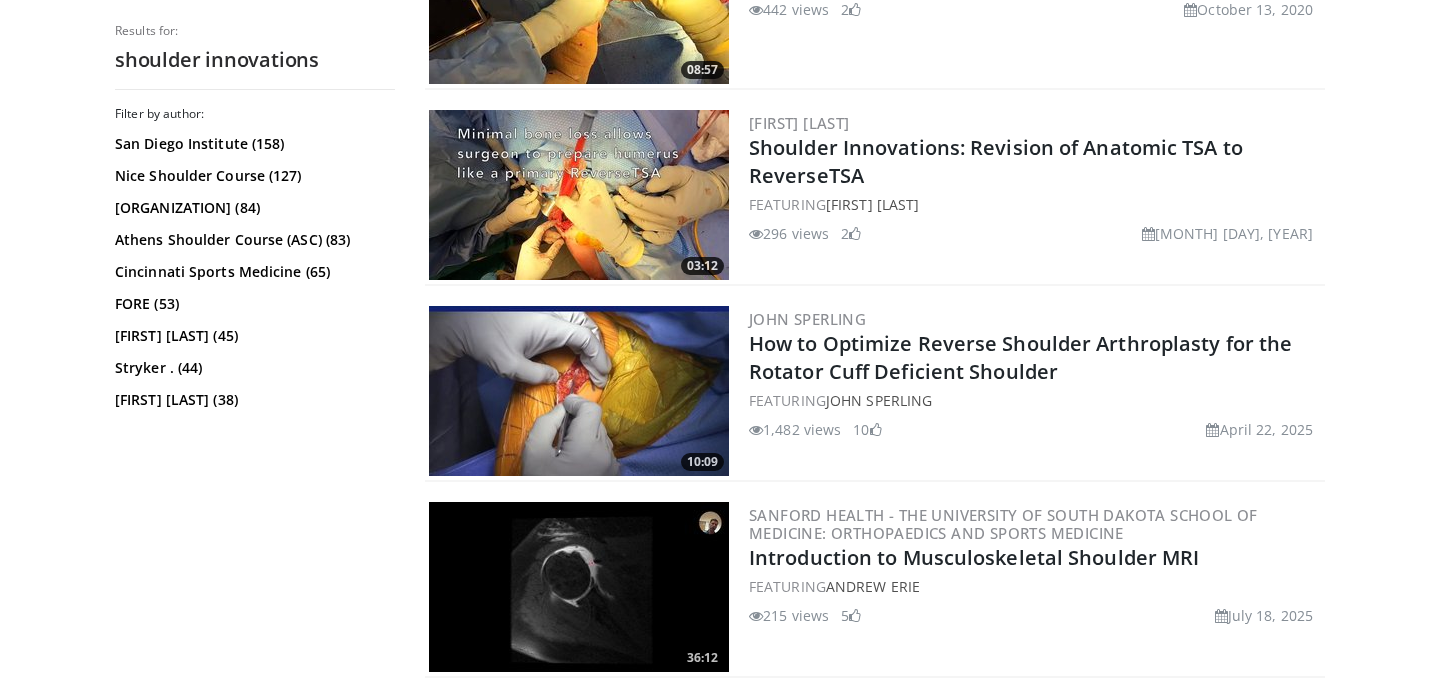scroll, scrollTop: 1091, scrollLeft: 0, axis: vertical 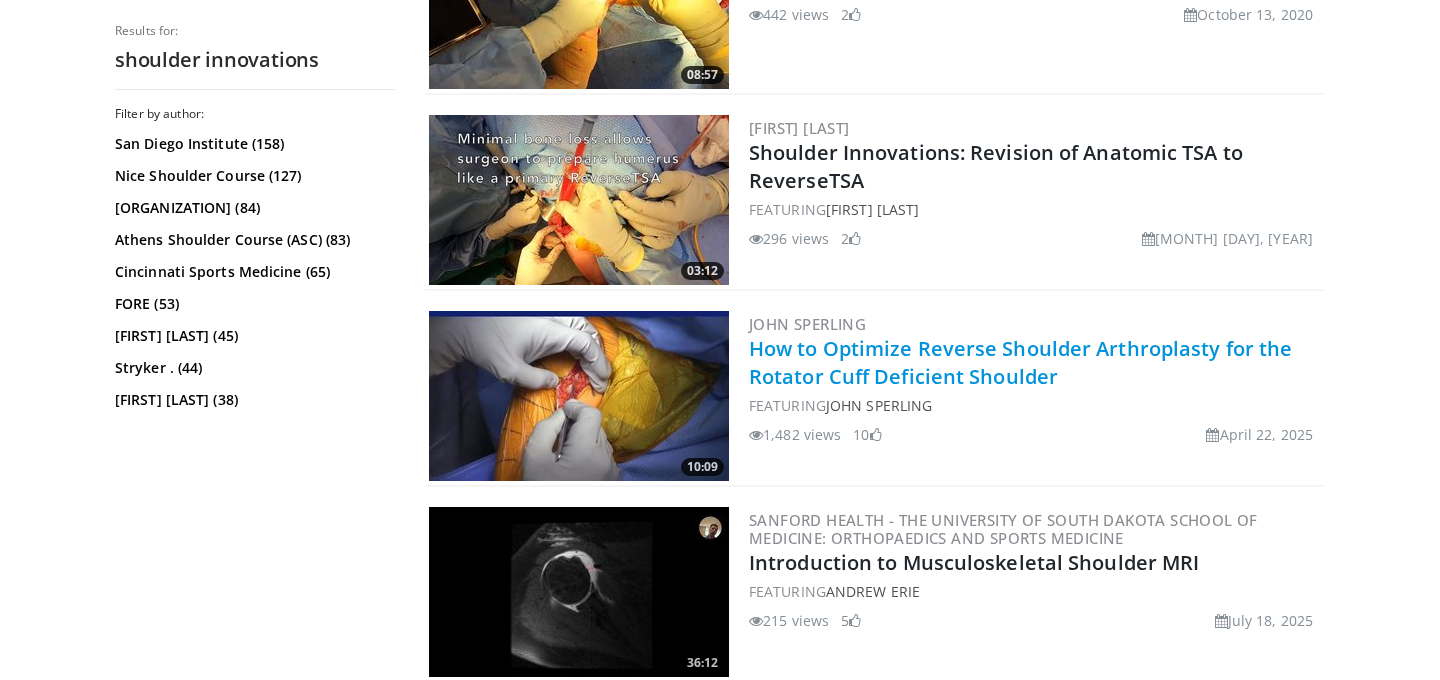 click on "How to Optimize Reverse Shoulder Arthroplasty for the Rotator Cuff Deficient Shoulder" at bounding box center (1020, 362) 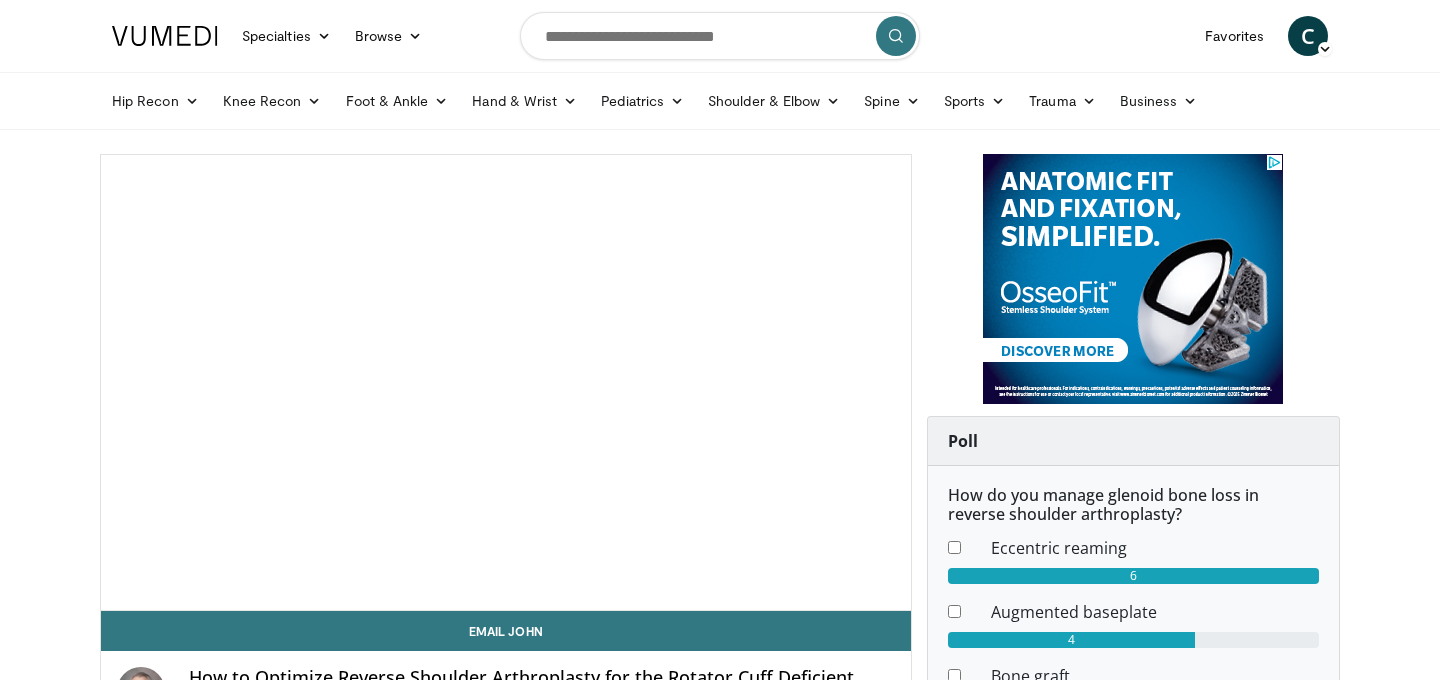 scroll, scrollTop: 0, scrollLeft: 0, axis: both 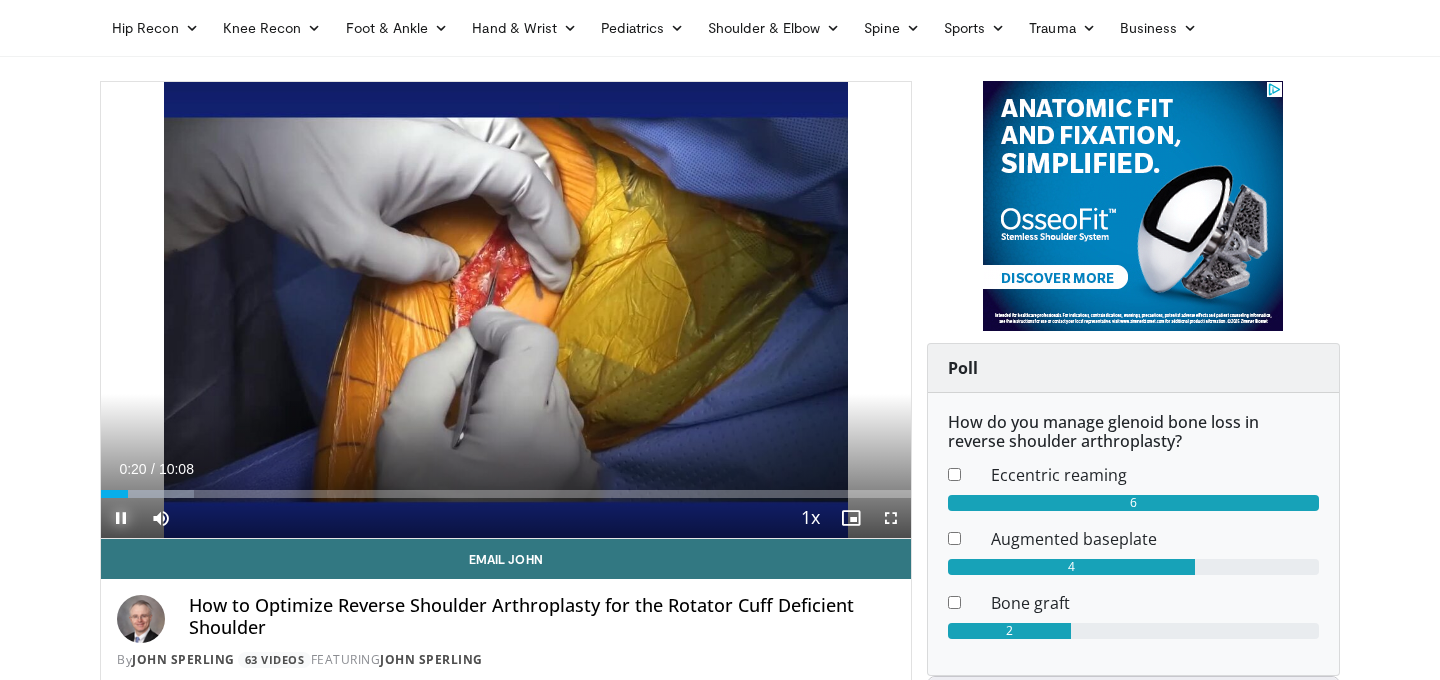 click at bounding box center [121, 518] 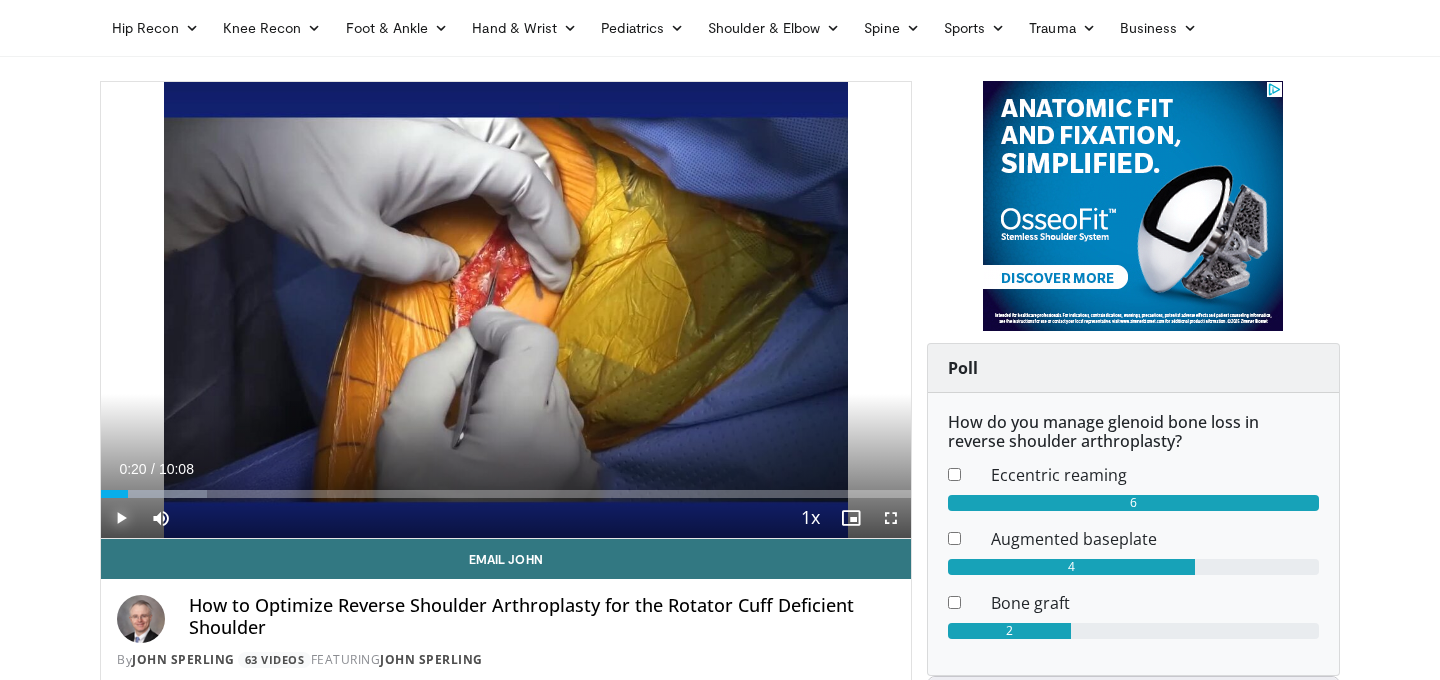 type 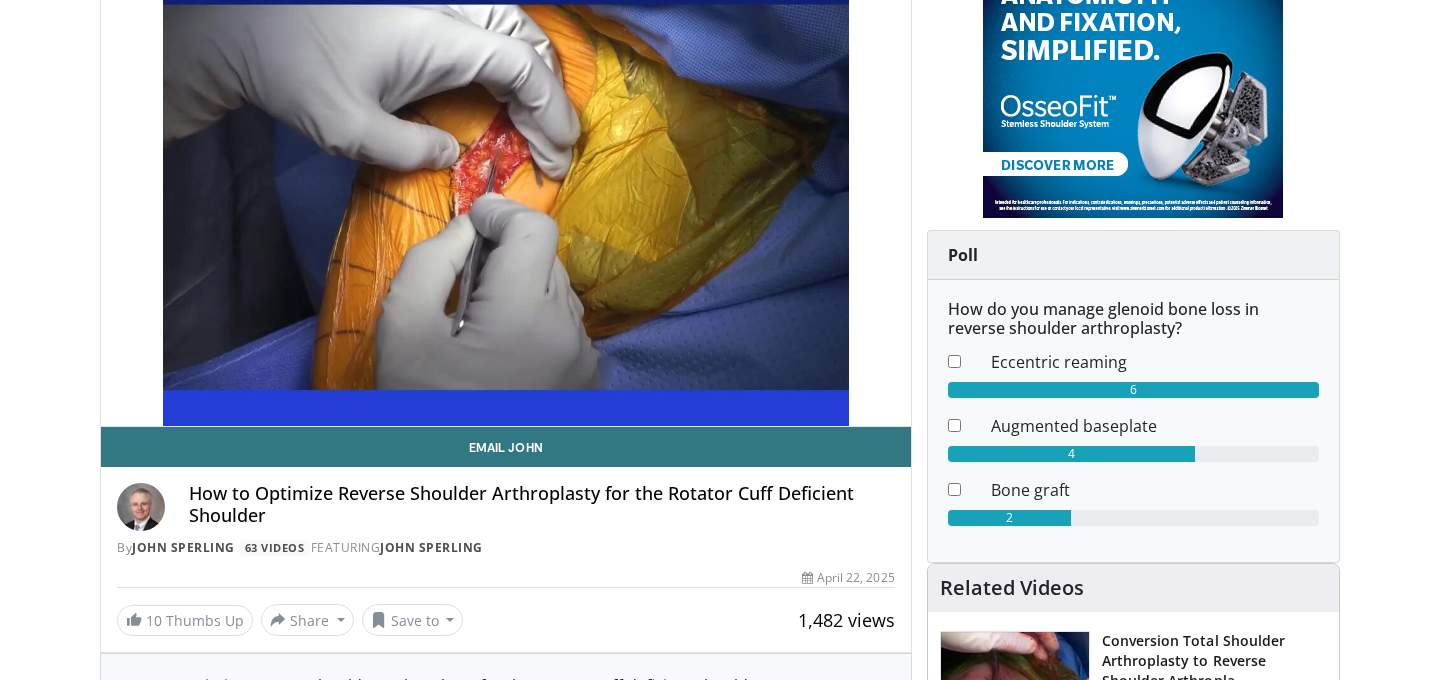 scroll, scrollTop: 0, scrollLeft: 0, axis: both 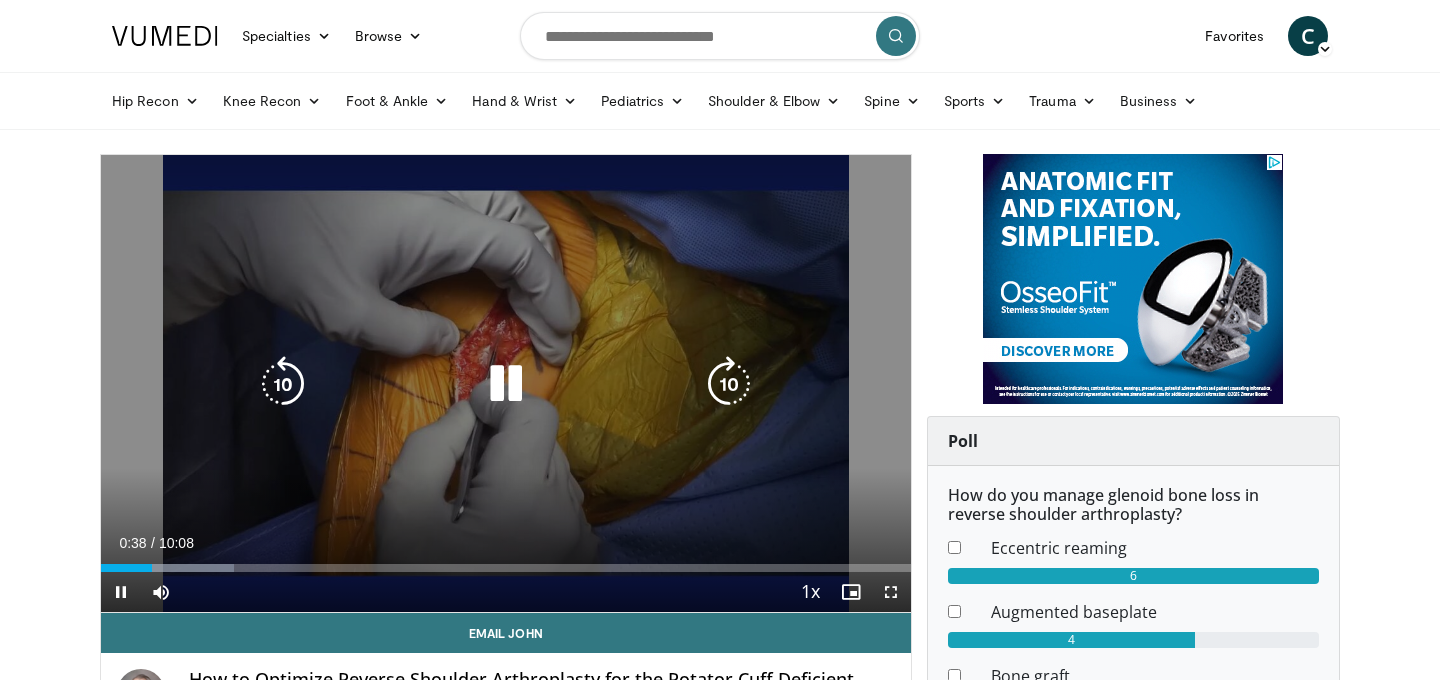 click at bounding box center [506, 384] 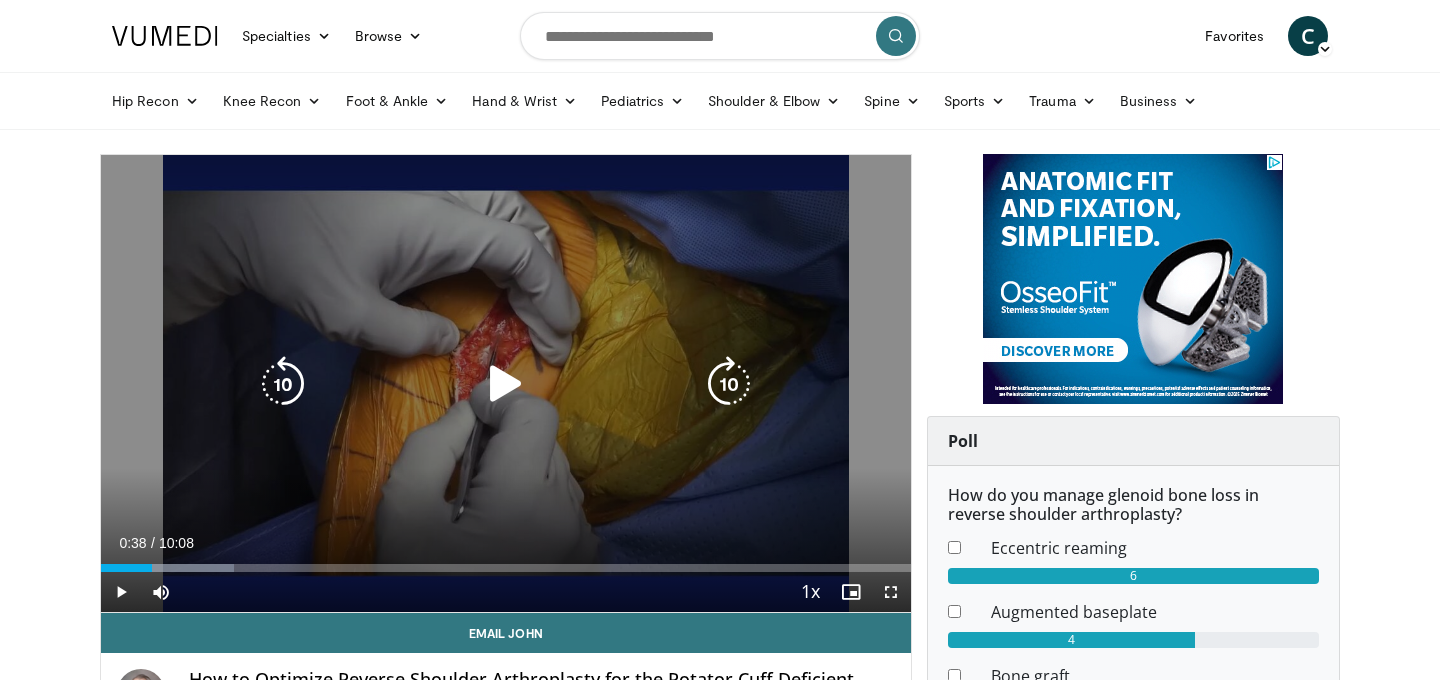 click at bounding box center [506, 384] 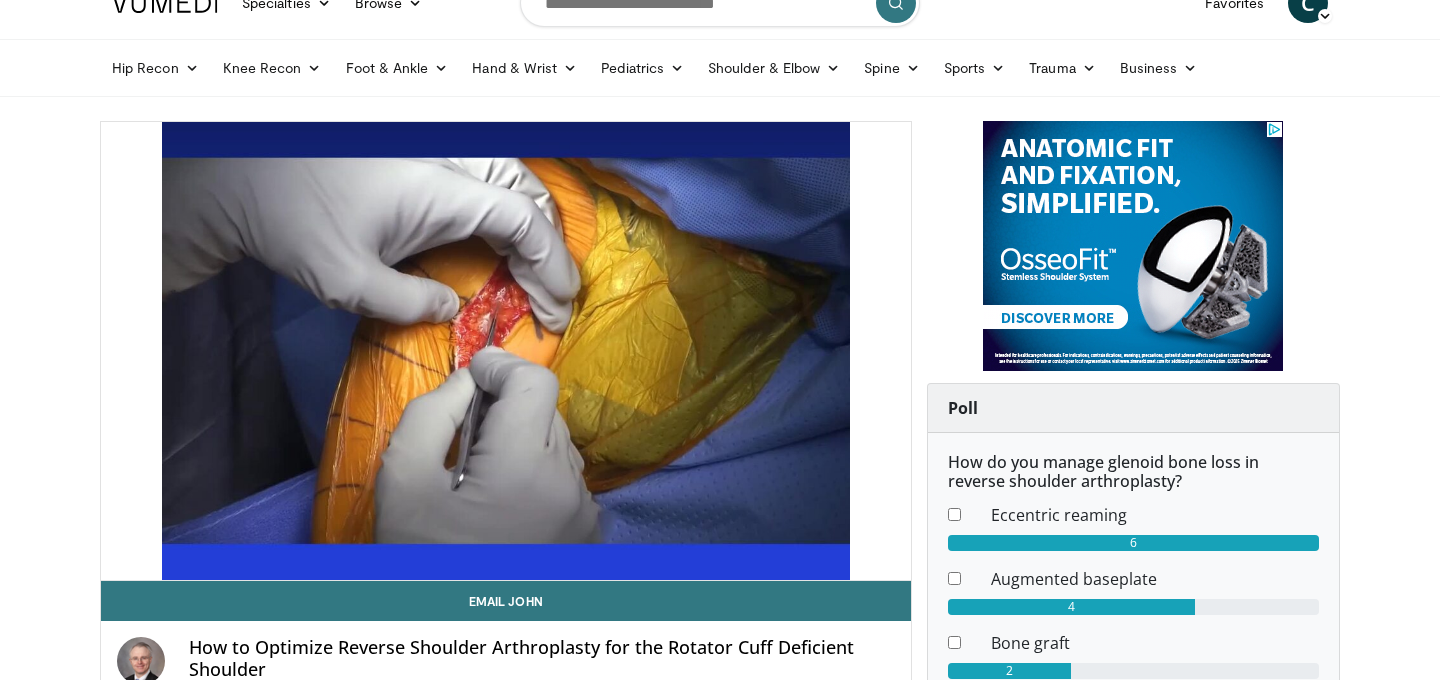 scroll, scrollTop: 35, scrollLeft: 0, axis: vertical 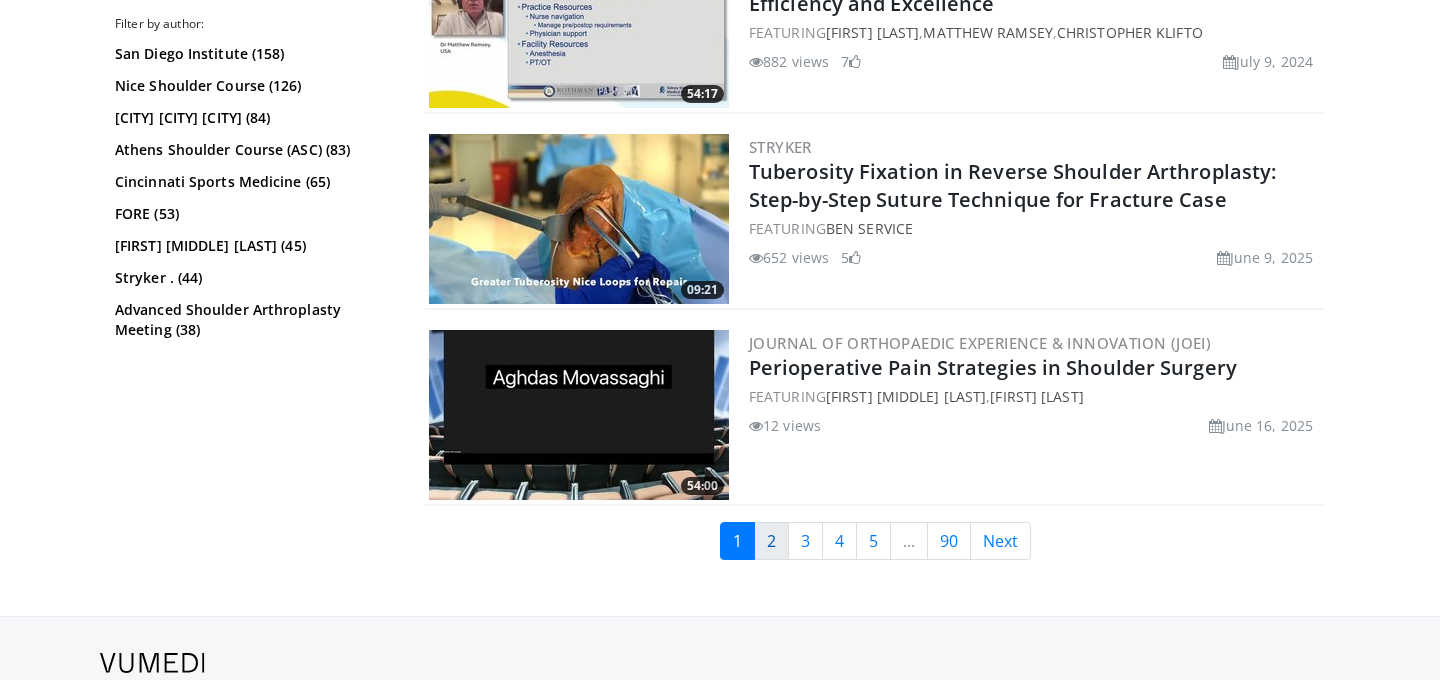click on "2" at bounding box center [771, 541] 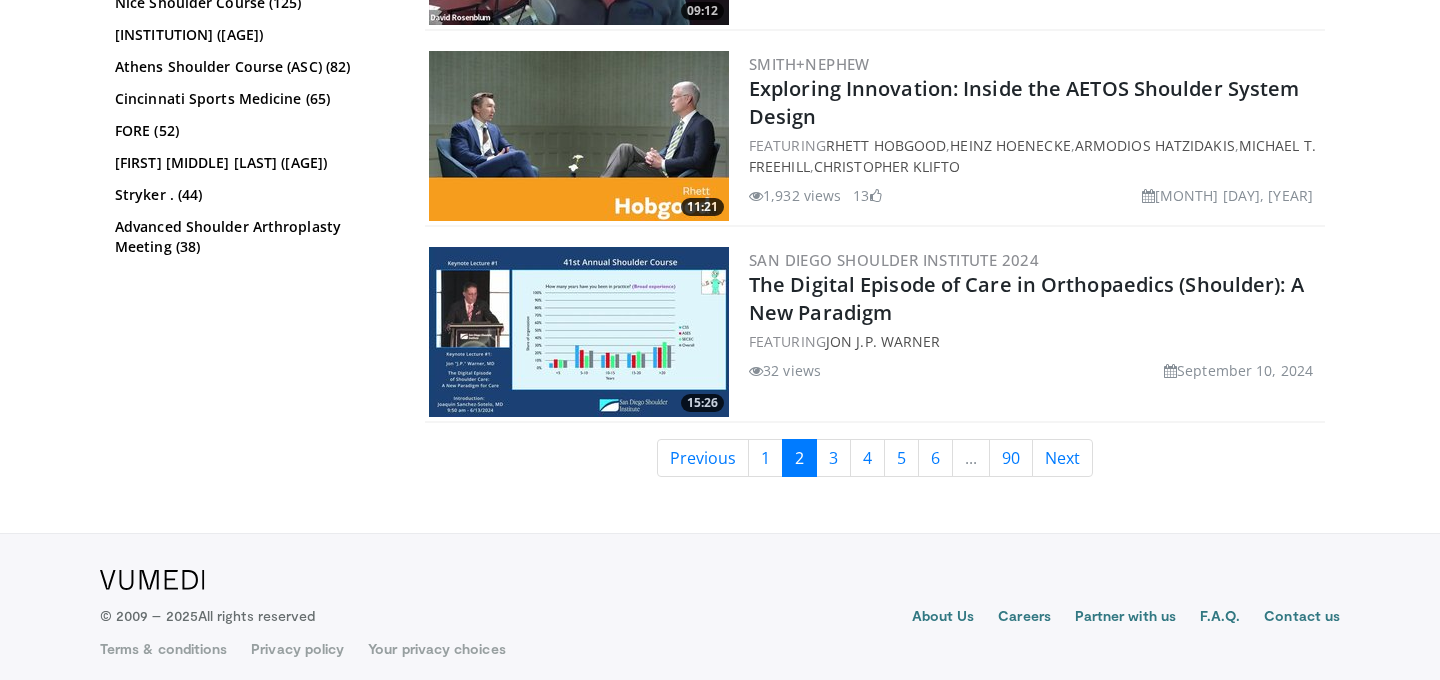 scroll, scrollTop: 5086, scrollLeft: 0, axis: vertical 